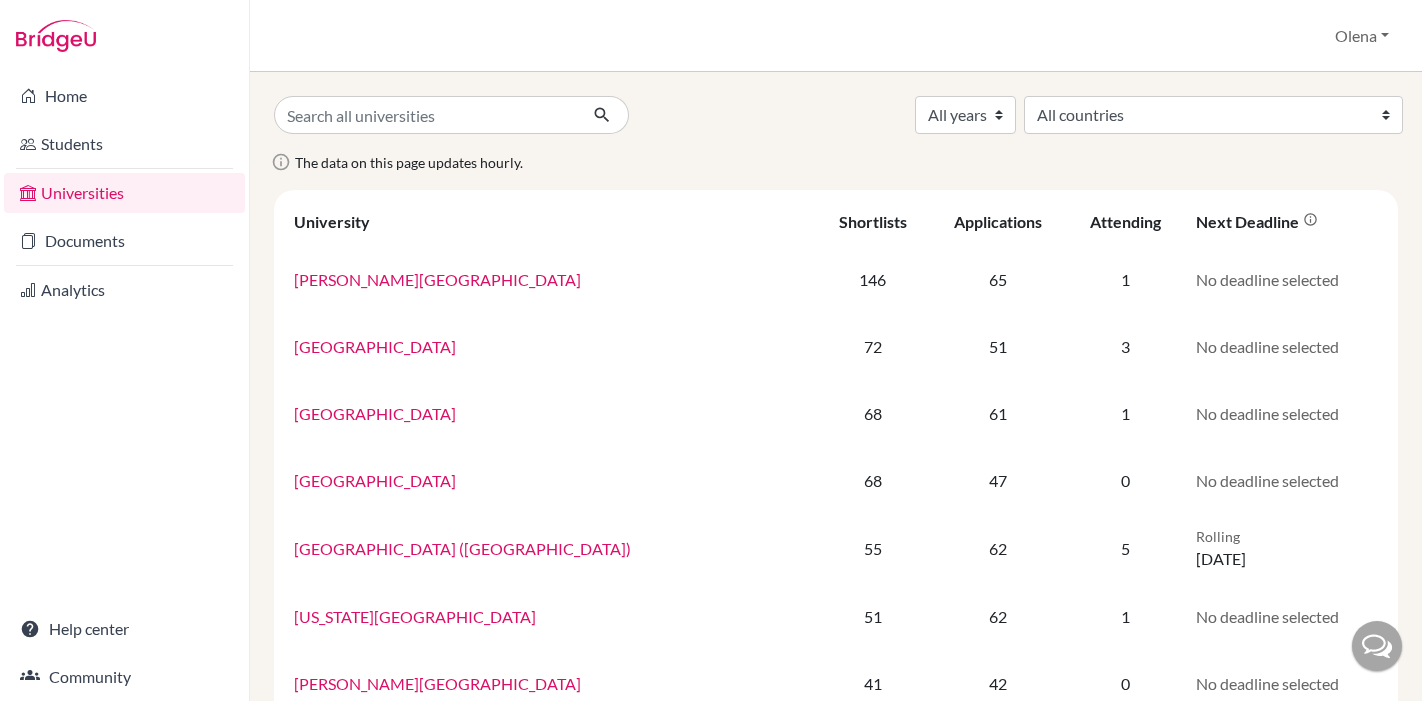 scroll, scrollTop: 0, scrollLeft: 0, axis: both 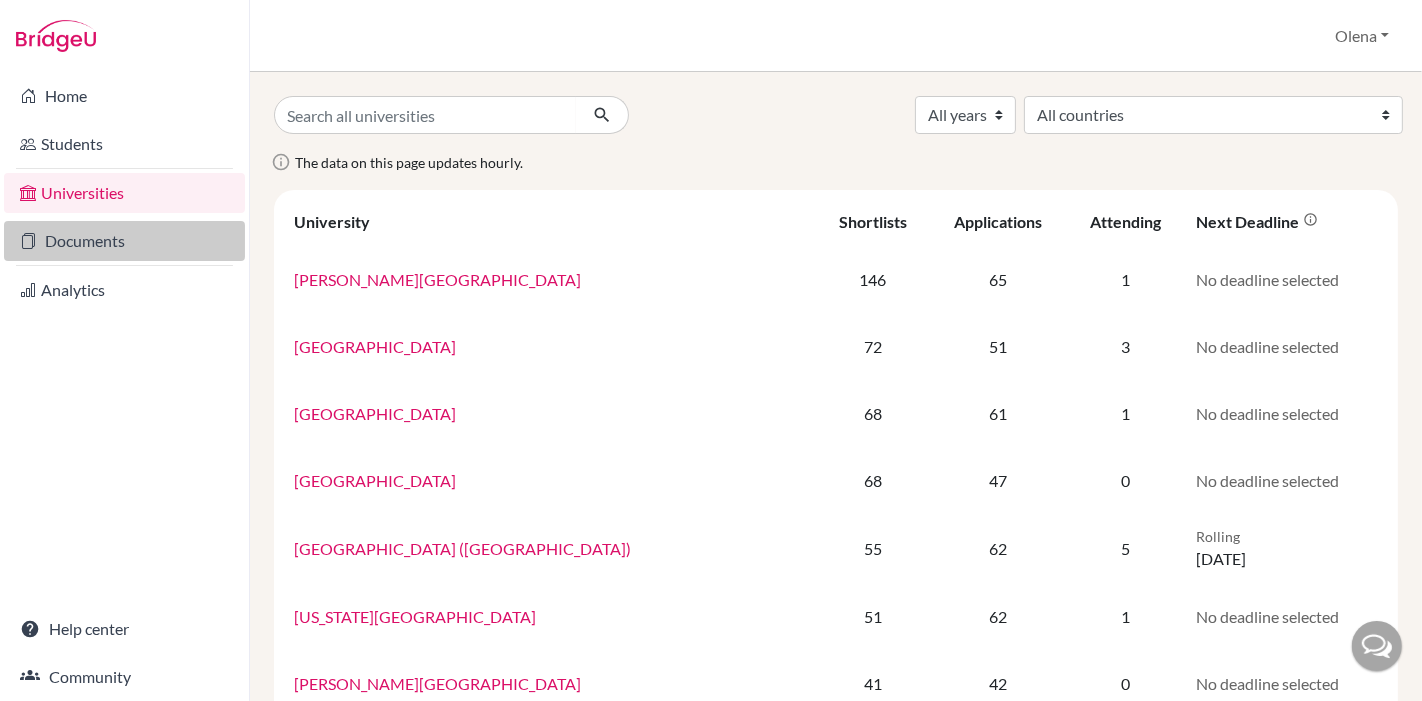 click on "Documents" at bounding box center [124, 241] 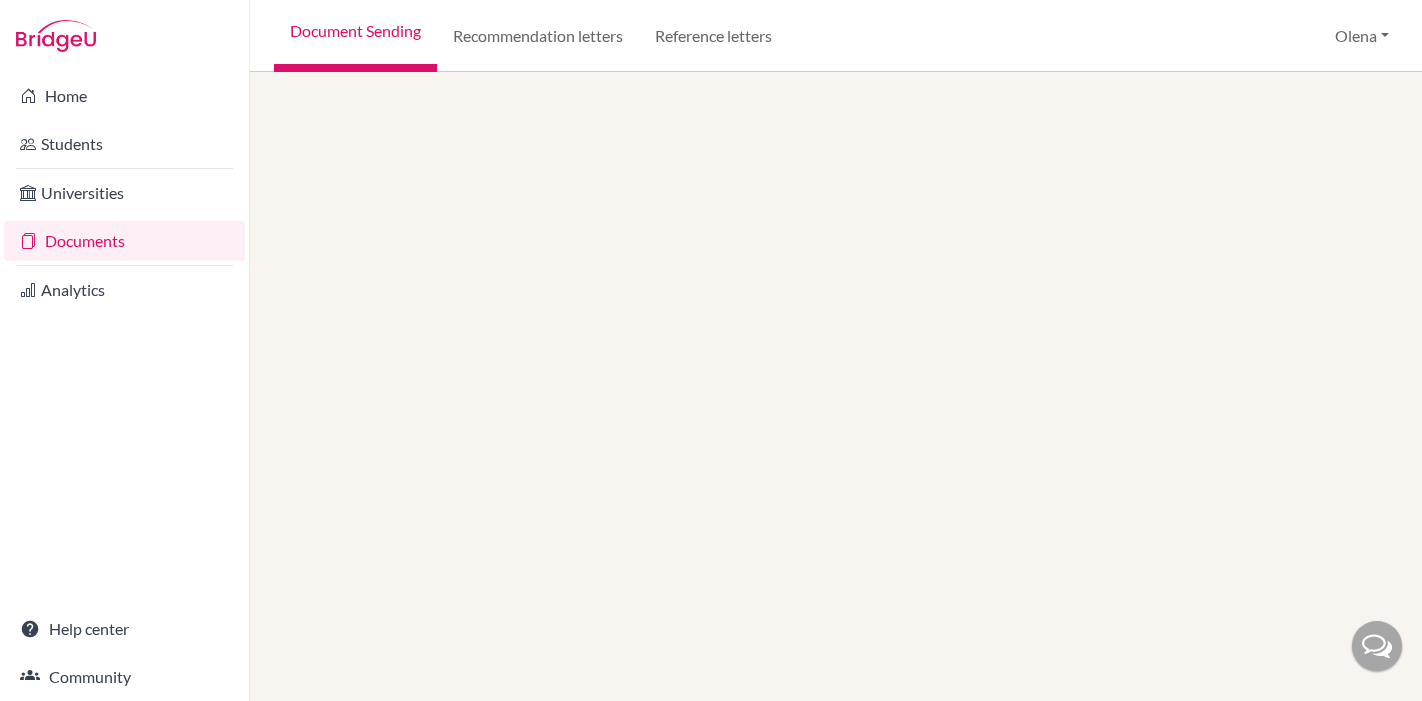 scroll, scrollTop: 0, scrollLeft: 0, axis: both 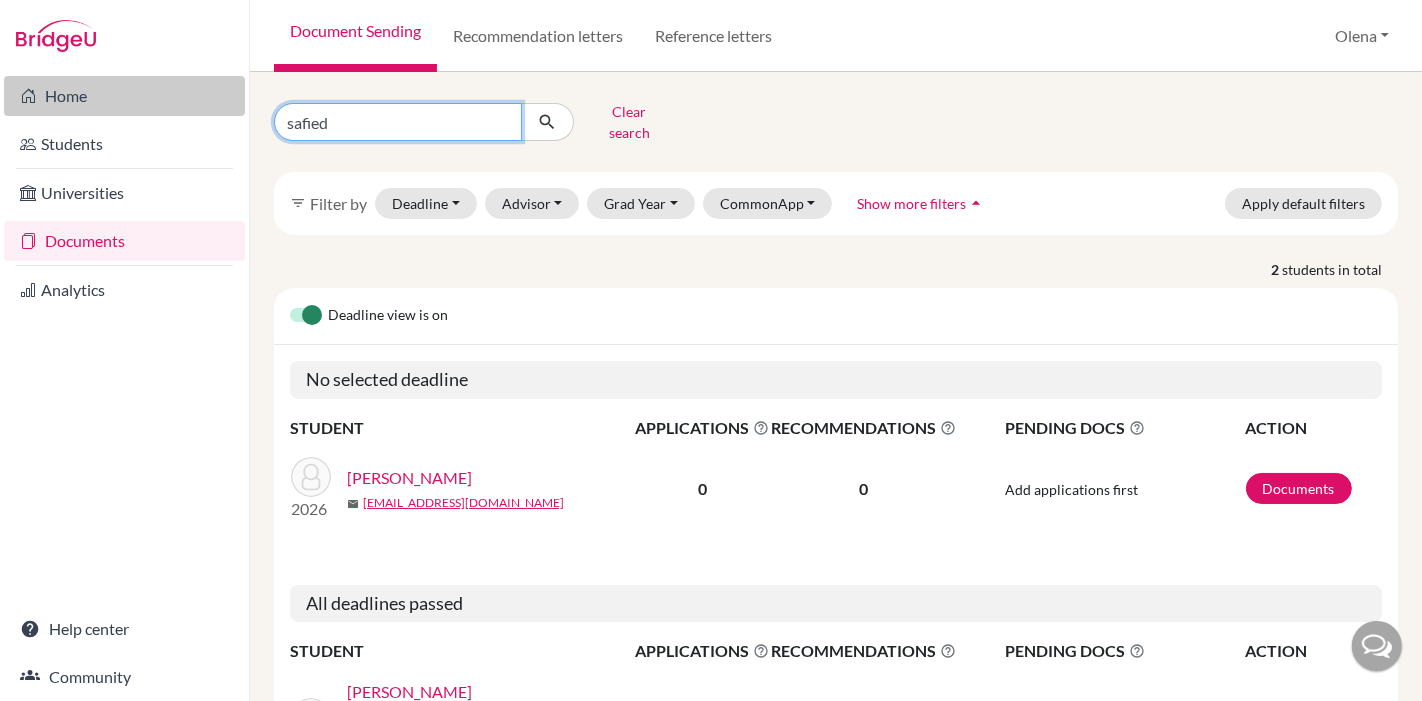 drag, startPoint x: 388, startPoint y: 119, endPoint x: 208, endPoint y: 112, distance: 180.13606 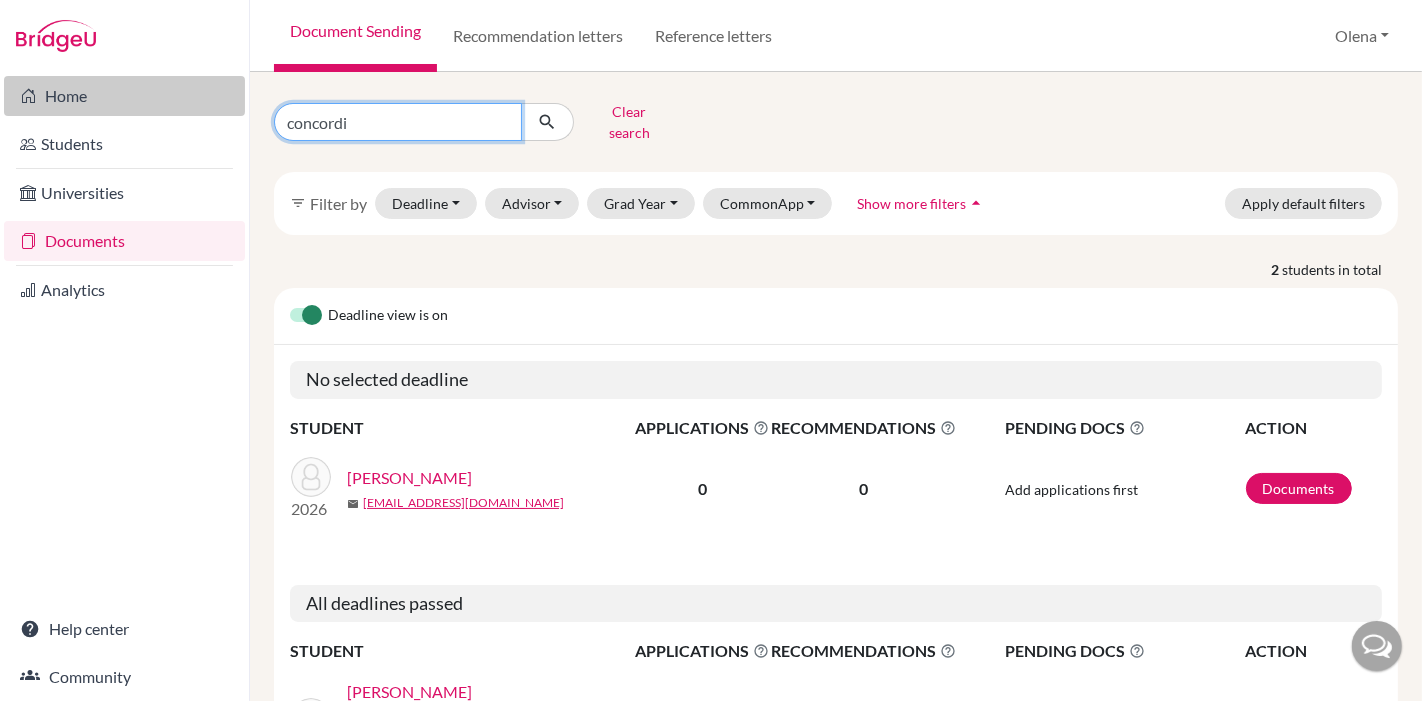 type on "concordia" 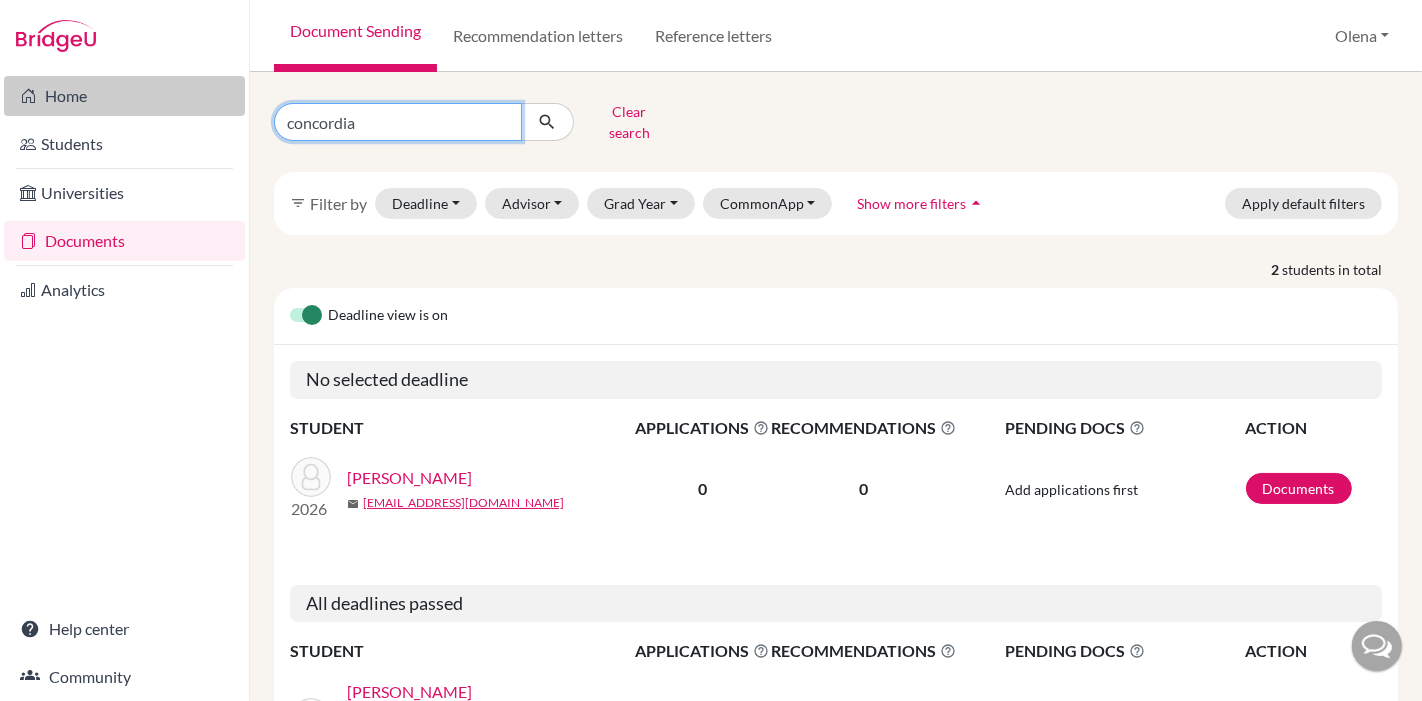 click at bounding box center (547, 122) 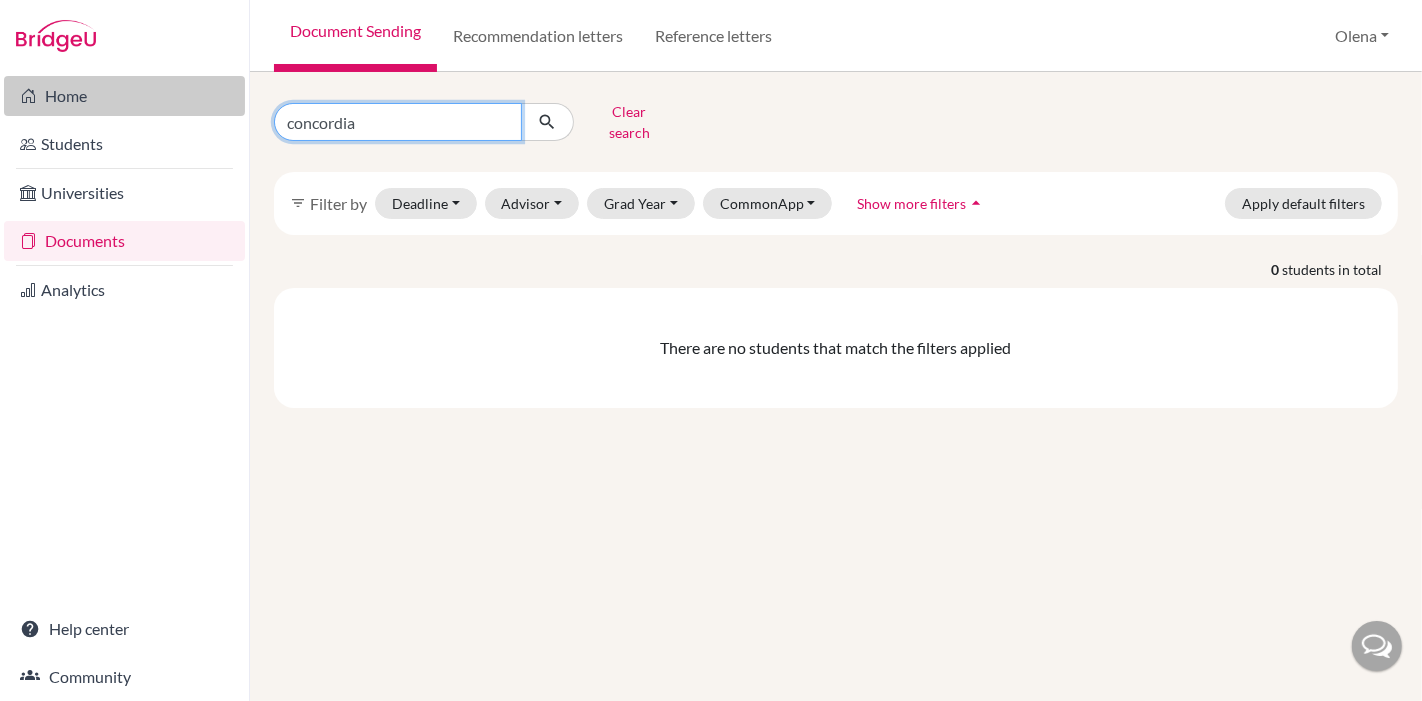 drag, startPoint x: 363, startPoint y: 115, endPoint x: 200, endPoint y: 112, distance: 163.0276 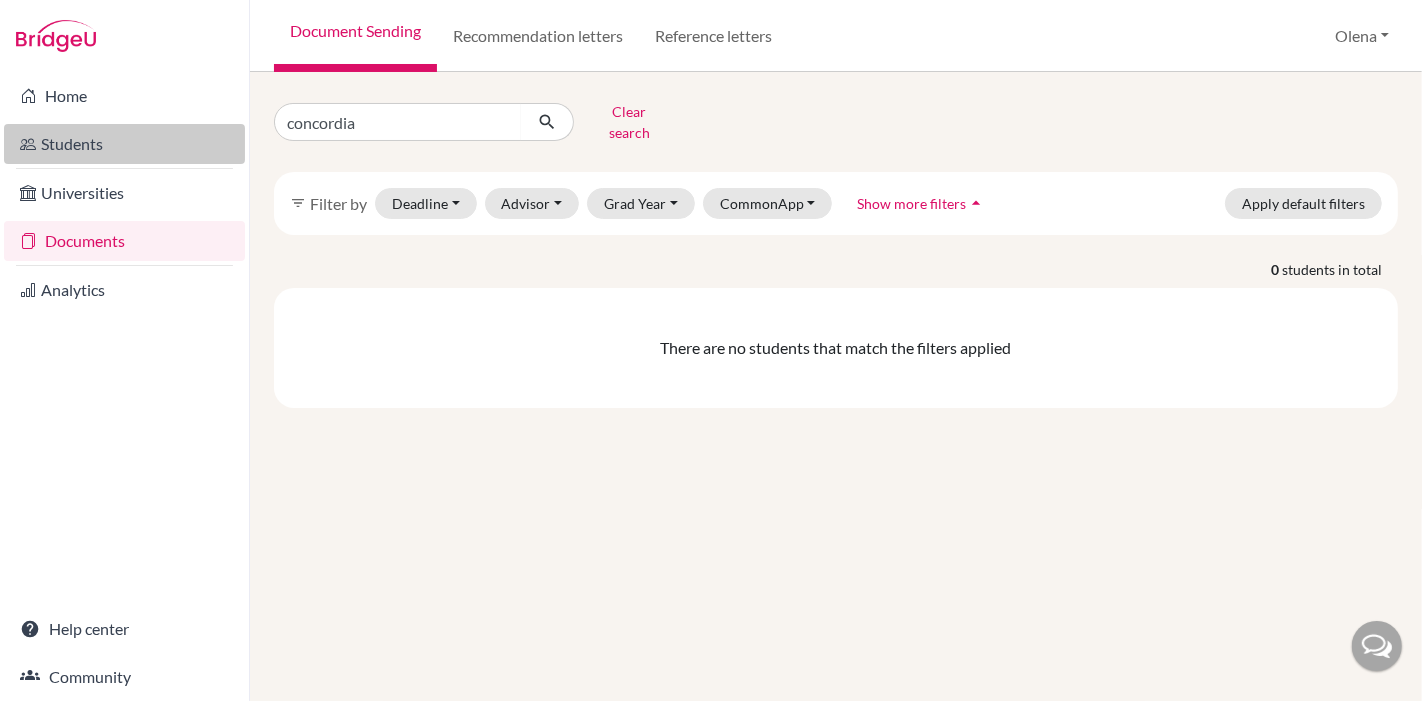 click on "Students" at bounding box center (124, 144) 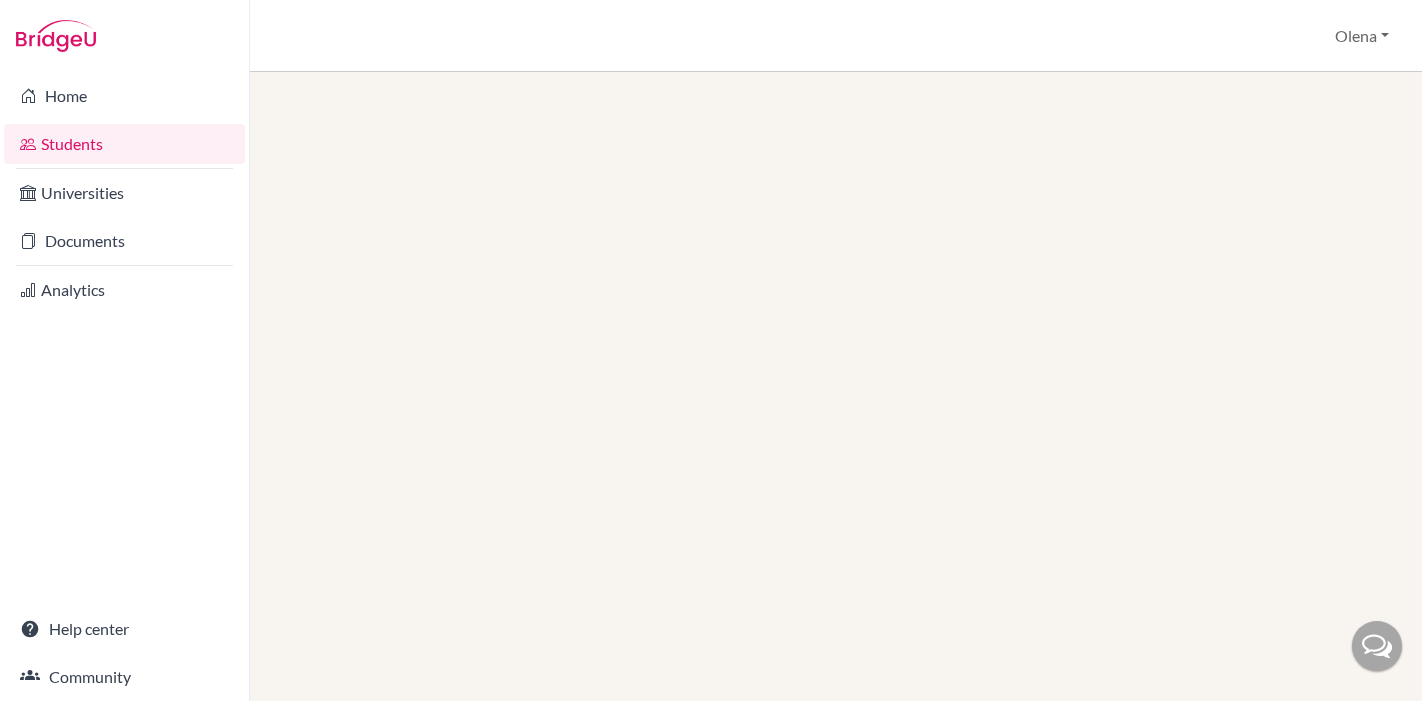 scroll, scrollTop: 0, scrollLeft: 0, axis: both 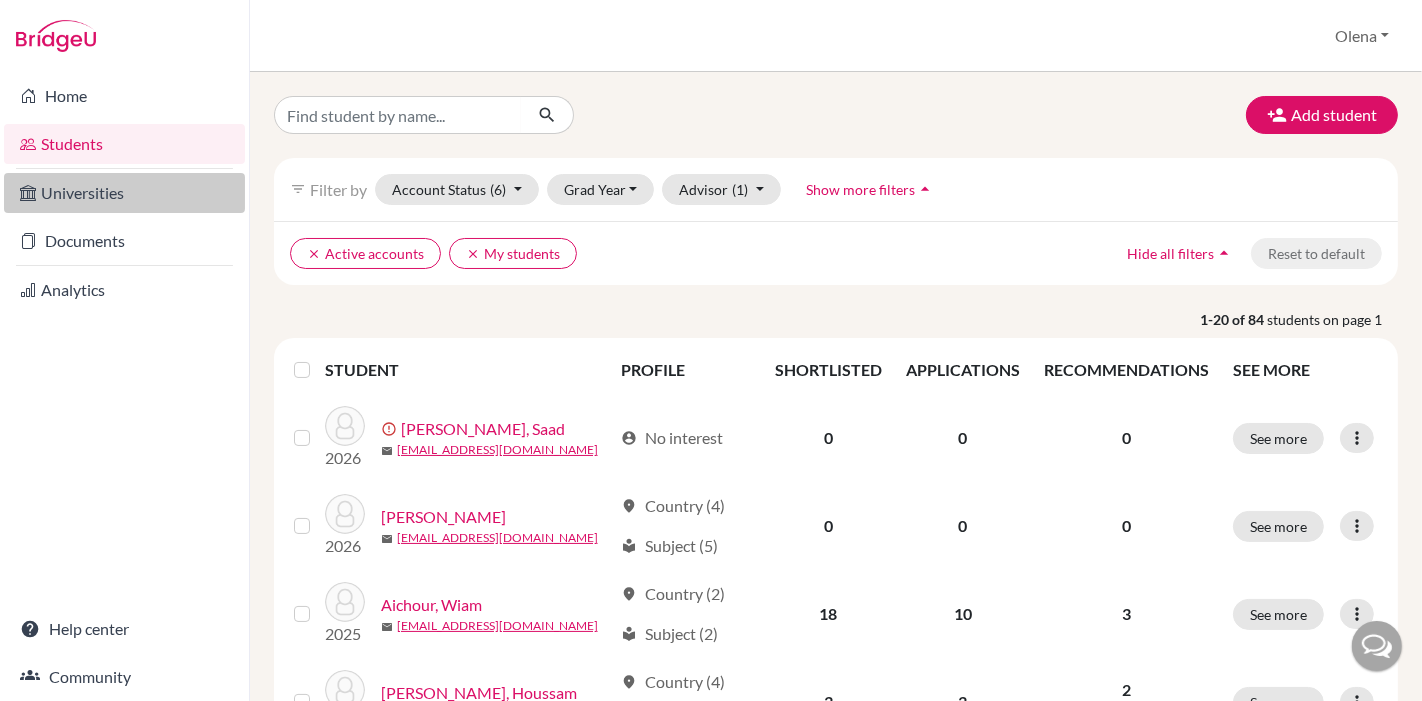 click on "Universities" at bounding box center [124, 193] 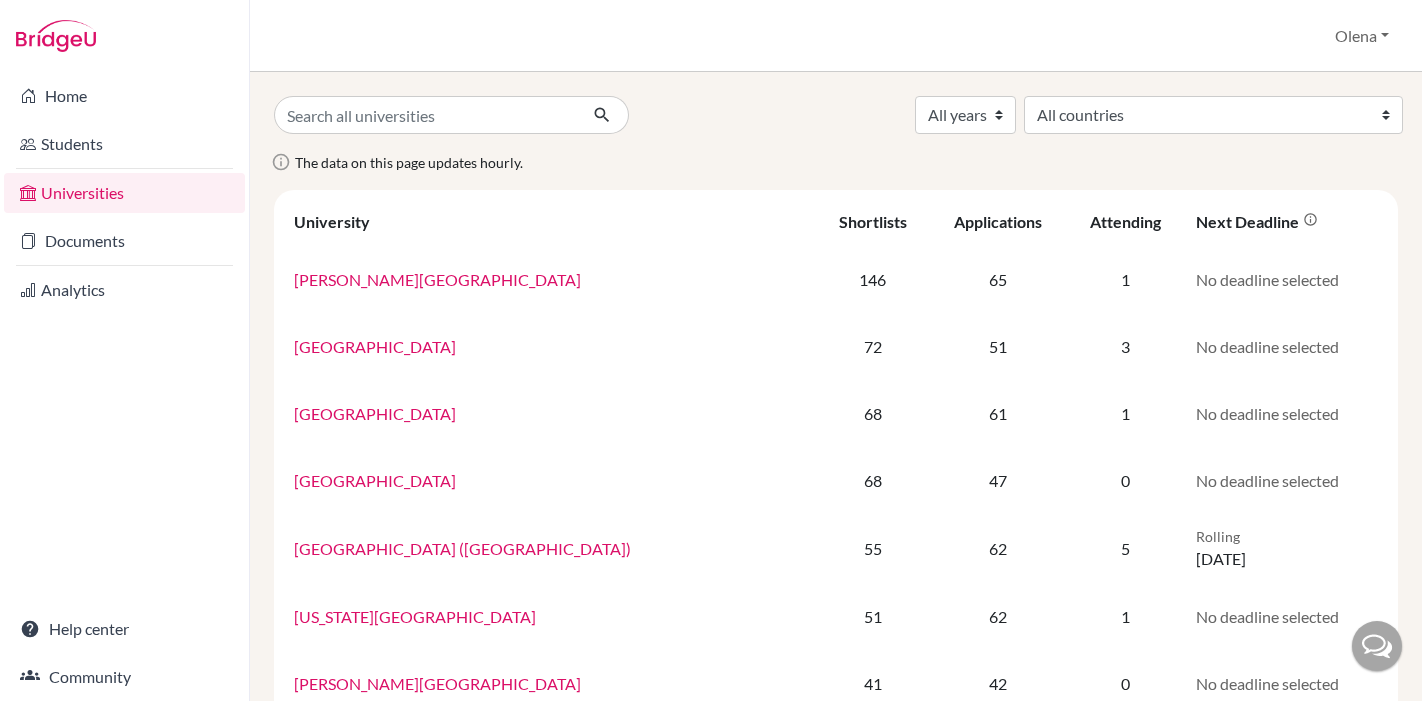 scroll, scrollTop: 0, scrollLeft: 0, axis: both 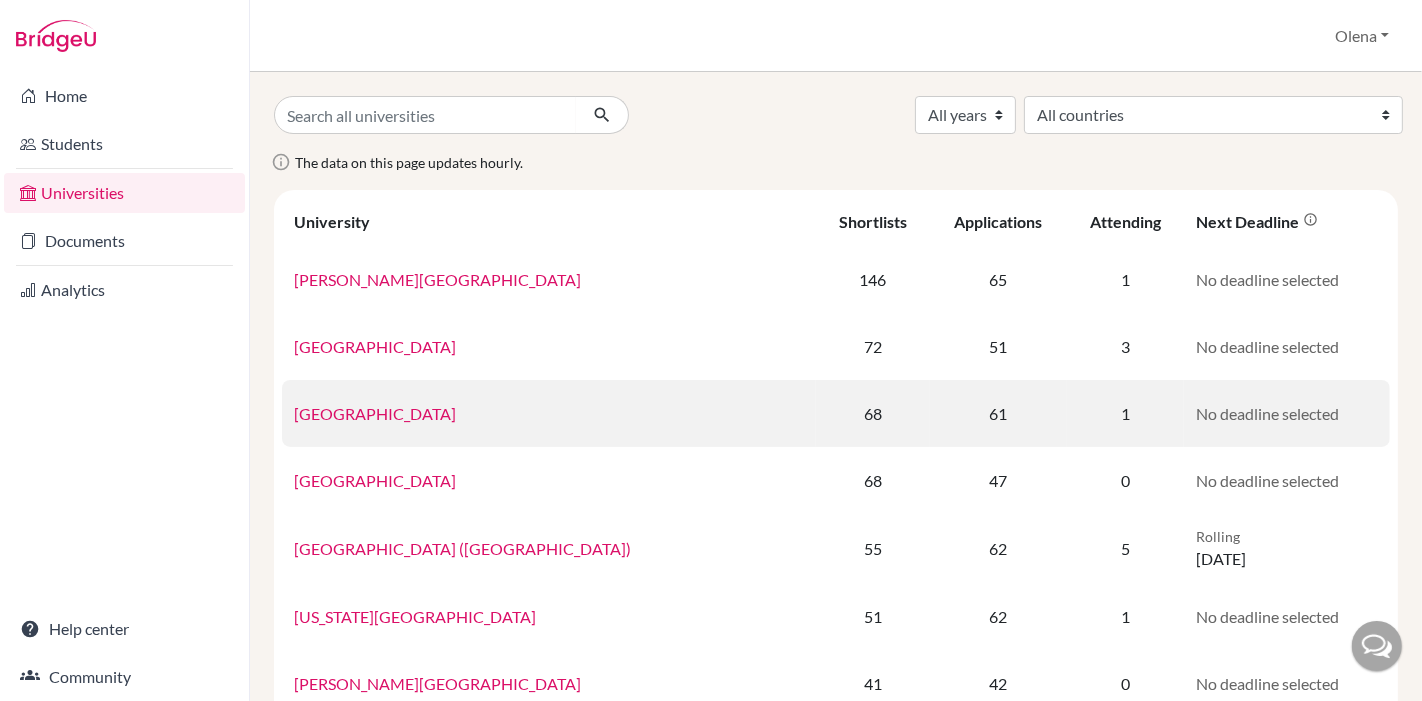 click on "Concordia University" at bounding box center (549, 413) 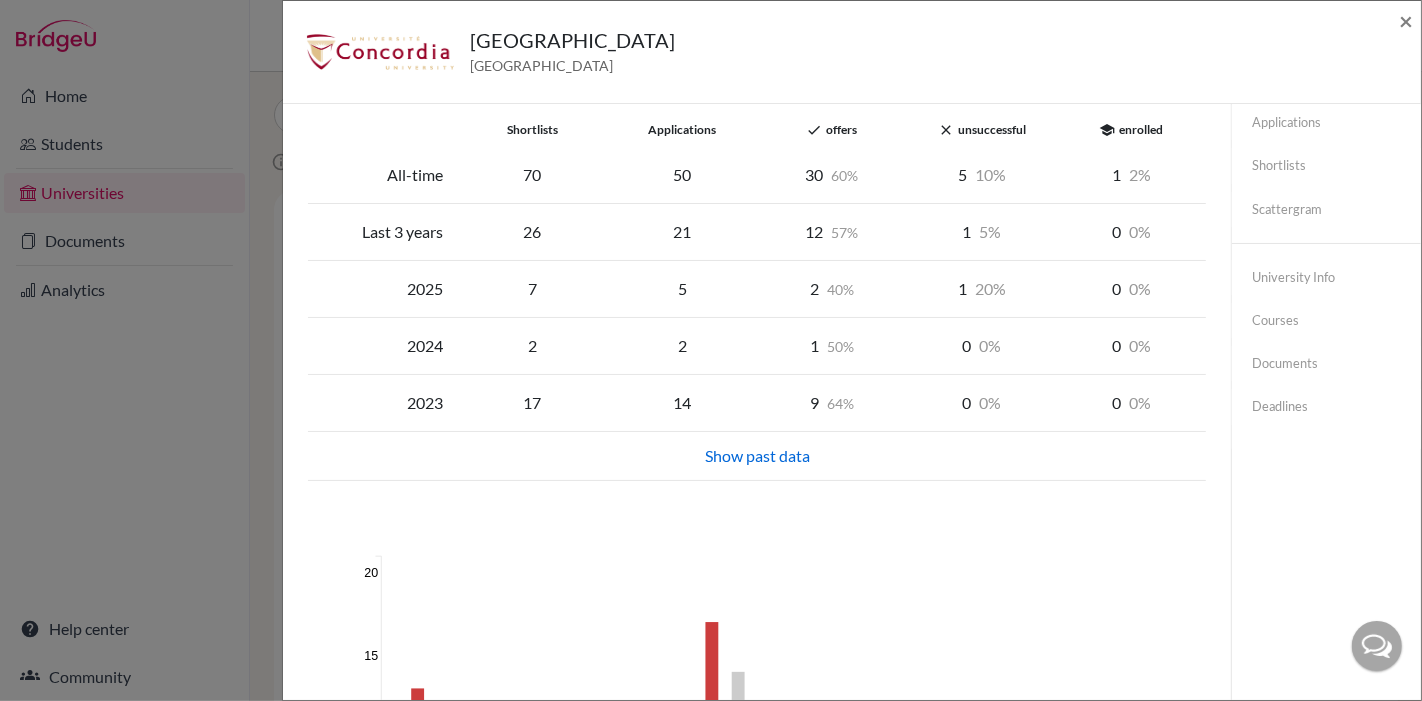 scroll, scrollTop: 0, scrollLeft: 0, axis: both 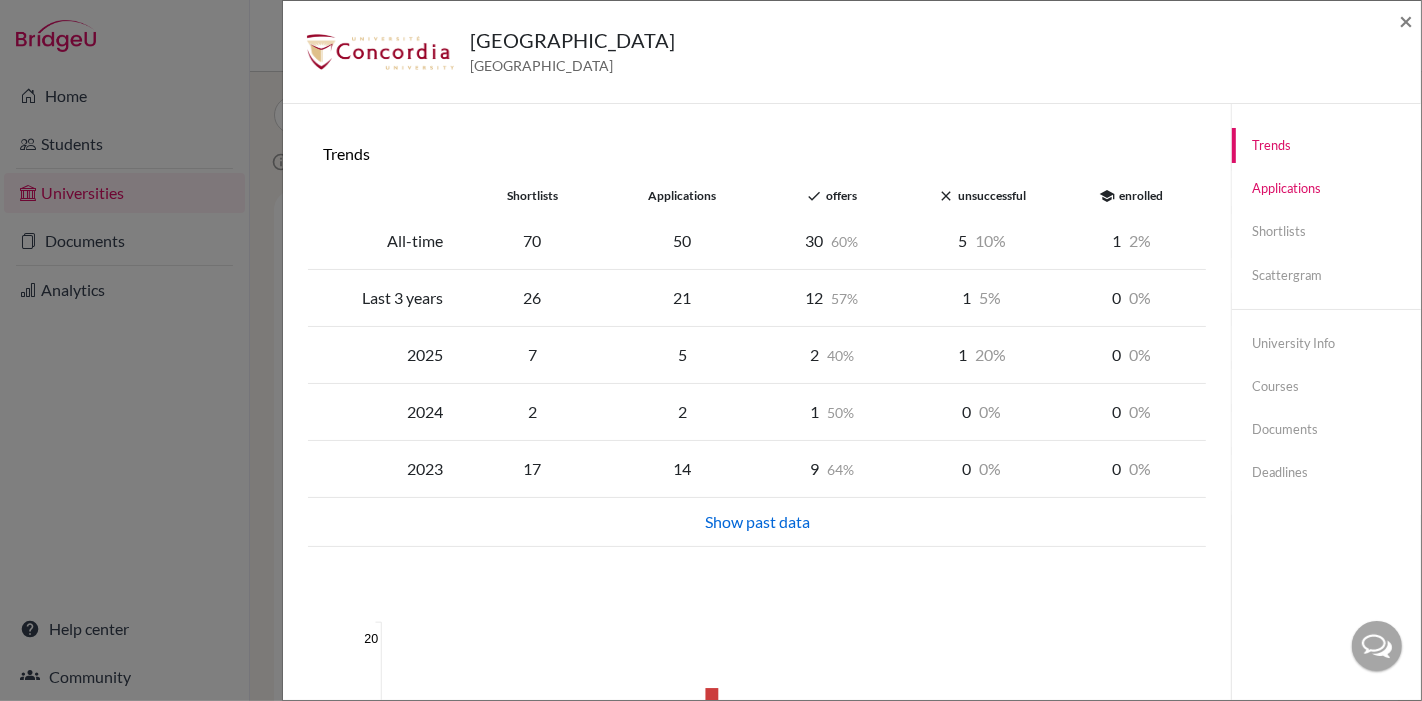click on "Applications" at bounding box center (1326, 188) 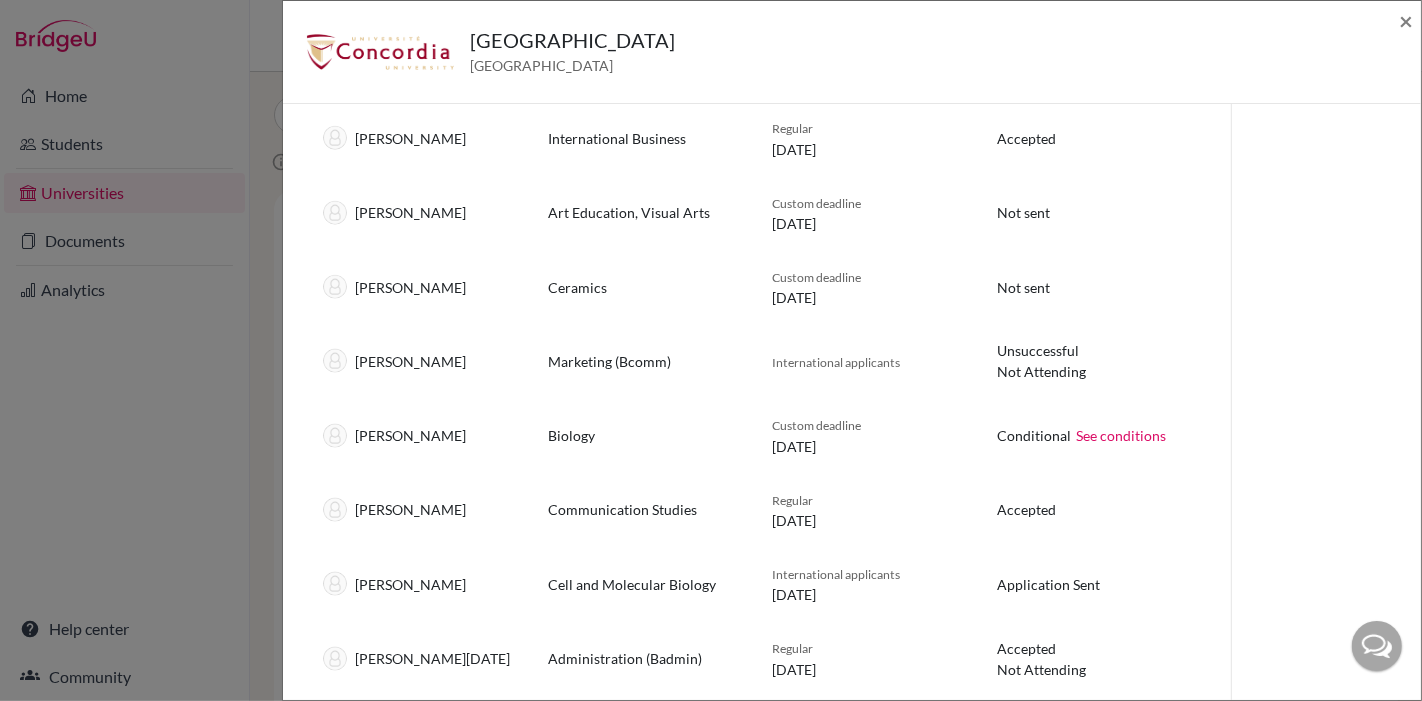 scroll, scrollTop: 2222, scrollLeft: 0, axis: vertical 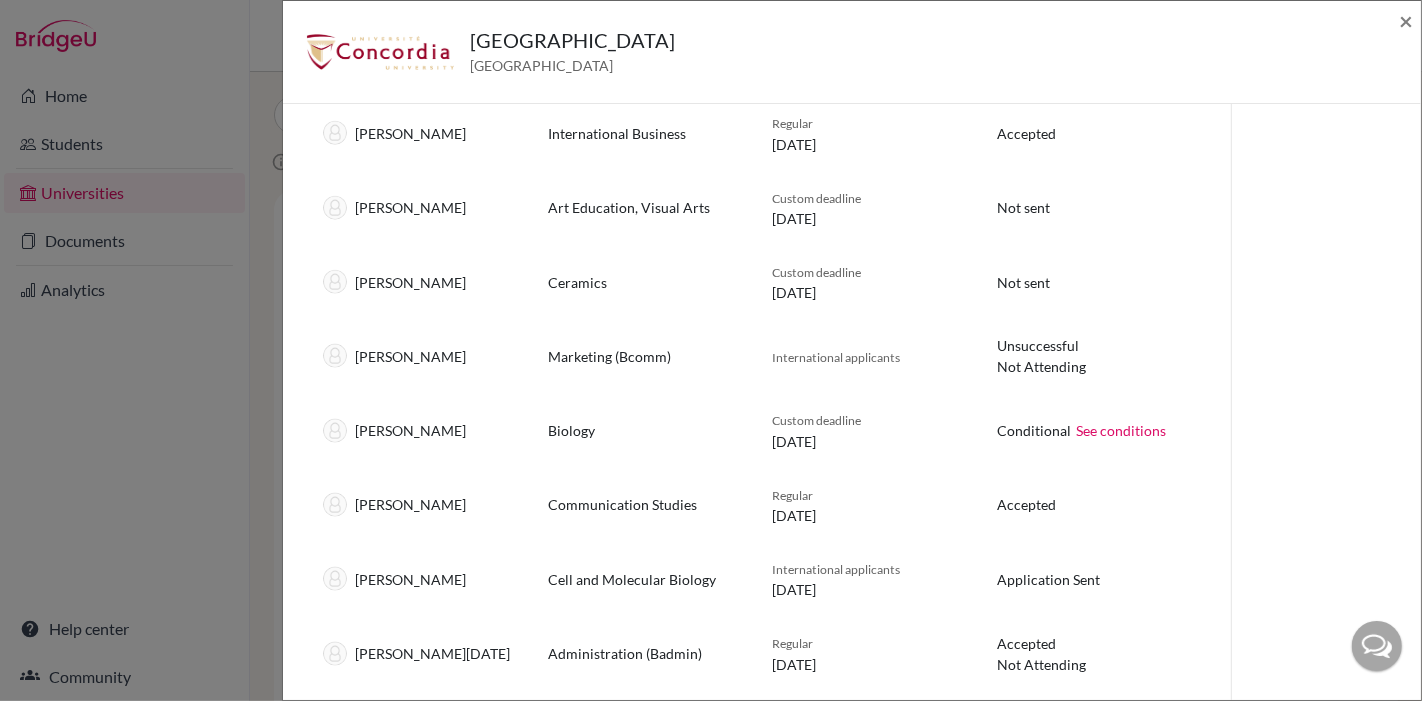 click on "Concordia University Canada × Trends shortlists applications done offers close unsuccessful school enrolled All-time 70 50 30 60 5 10 1 2 Last 3 years 26 21 12 57 1 5 0 0 2025 7 5 2 40 1 20 0 0 2024 2 2 1 50 0 0 0 0 2023 17 14 9 64 0 0 0 0 Show past data 2021 2022 2023 2024 2025 0 5 10 15 20 Shortlists Applications Offers Enrolled Applications  (61) Show only attending Student Course Deadline Status Hania Abdelsadek Biology (BSc) Regular 01 February 2020 Accepted Not Attending Adam Adnani Computer Science Regular 01 February 2023 Accepted Sijal Adnani Software Engineering (Beng) International applicants Accepted Douae Aichour Management Regular 01 March 2023 Application Sent Aahd Arnous Biology International applicants 01 February 2023 Conditional See conditions Conditions: IB 26+ Nabil Astaib Business Administration International applicants Accepted Omar Azmi Computer Science Regular Unsuccessful Rami Bakjaji Computer Science International applicants 01 February 2023 Accepted Ali Benkiran Accepted Accepted" 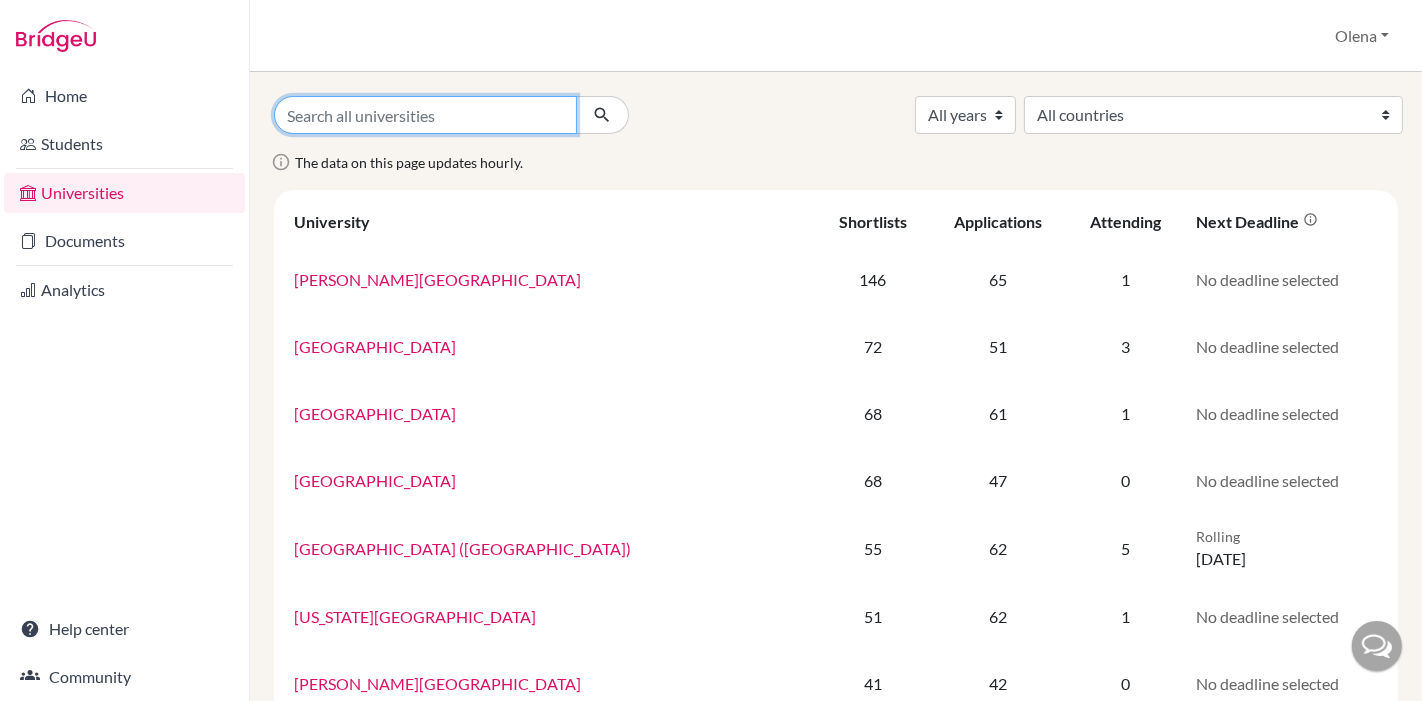 click at bounding box center [425, 115] 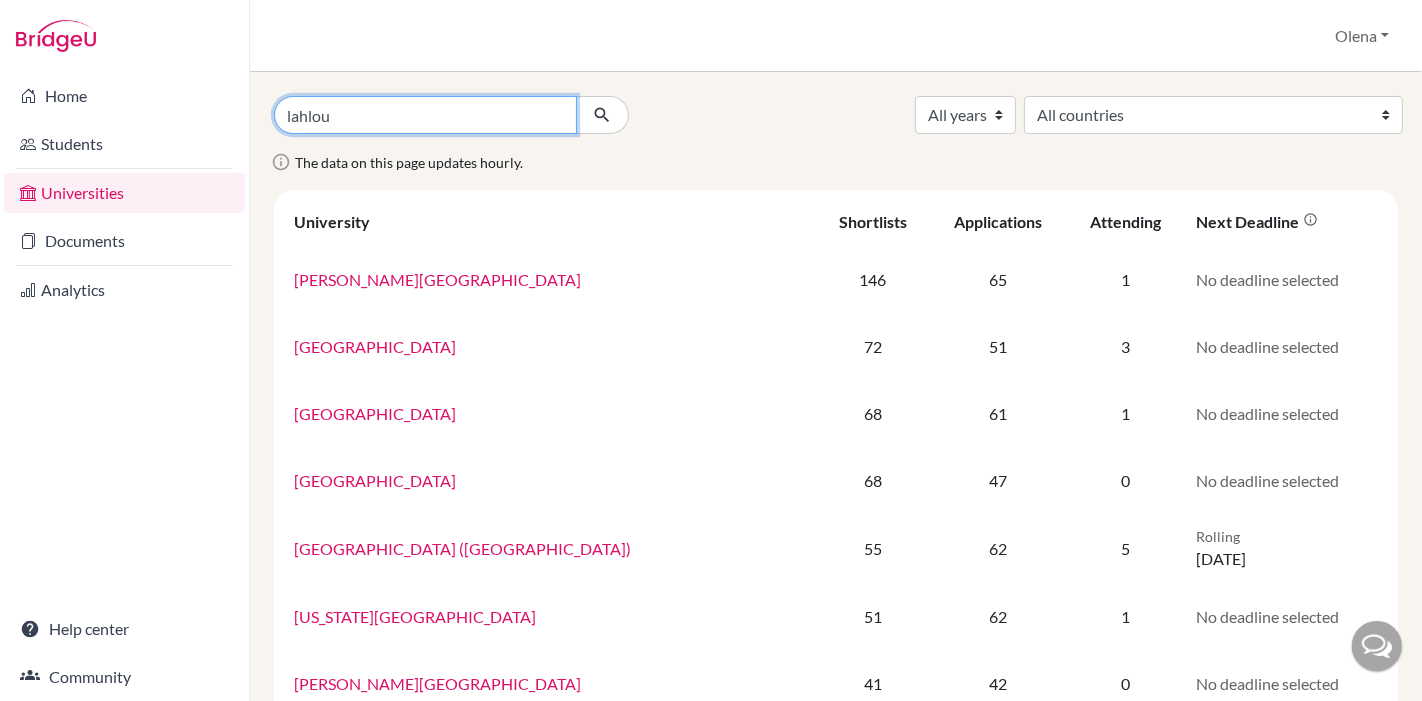 type on "lahlou" 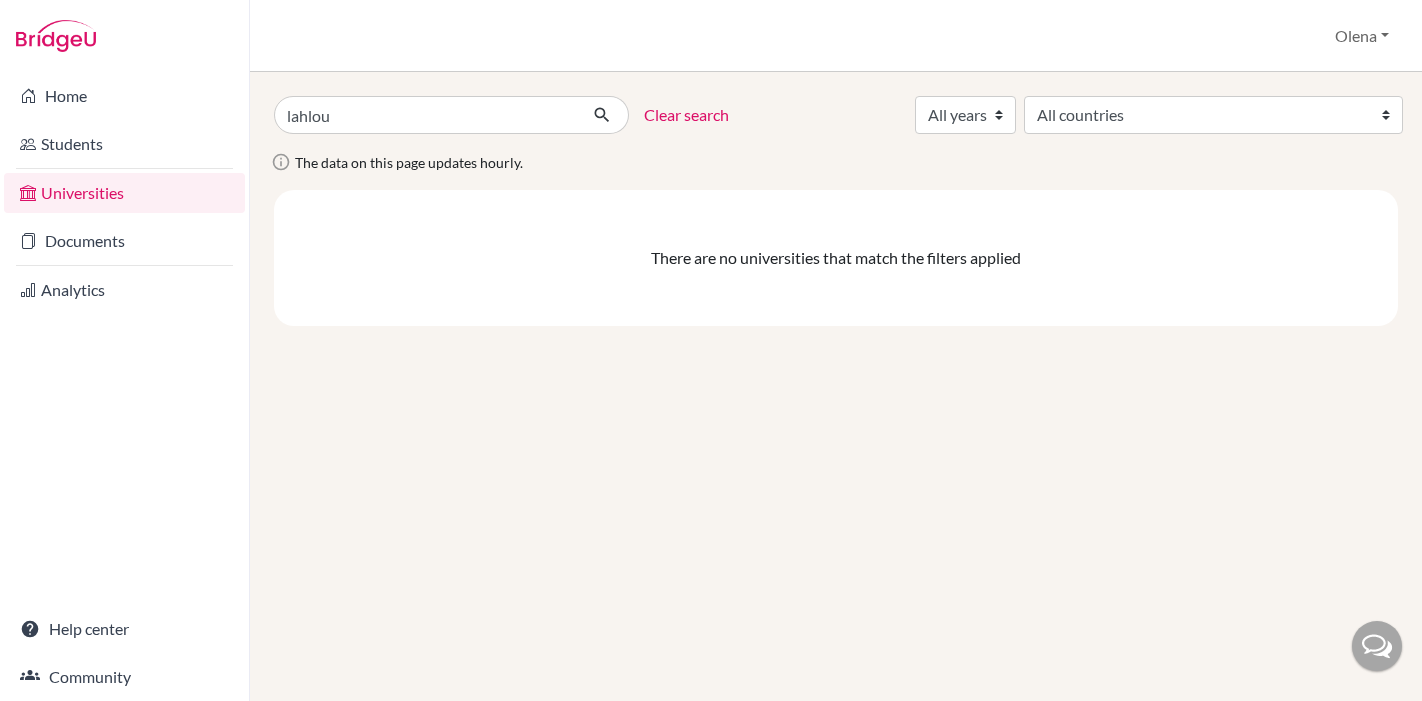 scroll, scrollTop: 0, scrollLeft: 0, axis: both 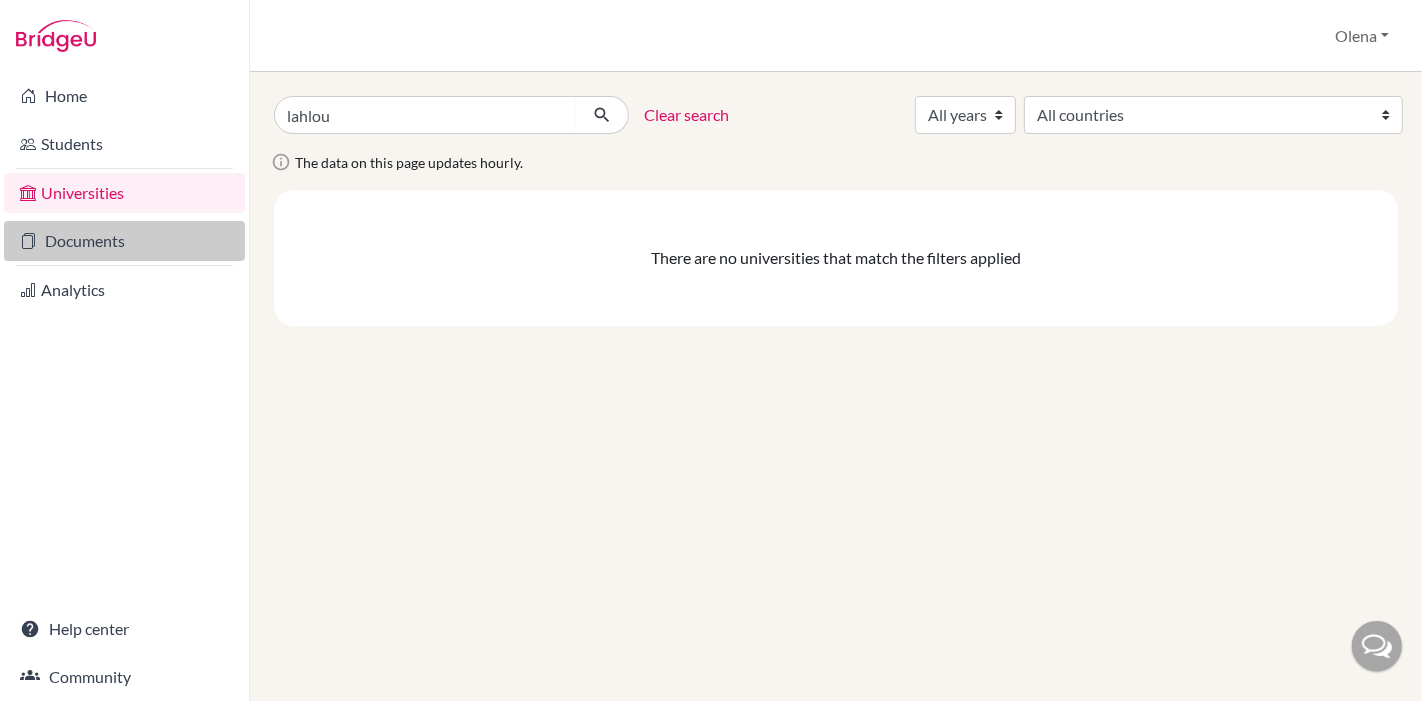 click on "Documents" at bounding box center (124, 241) 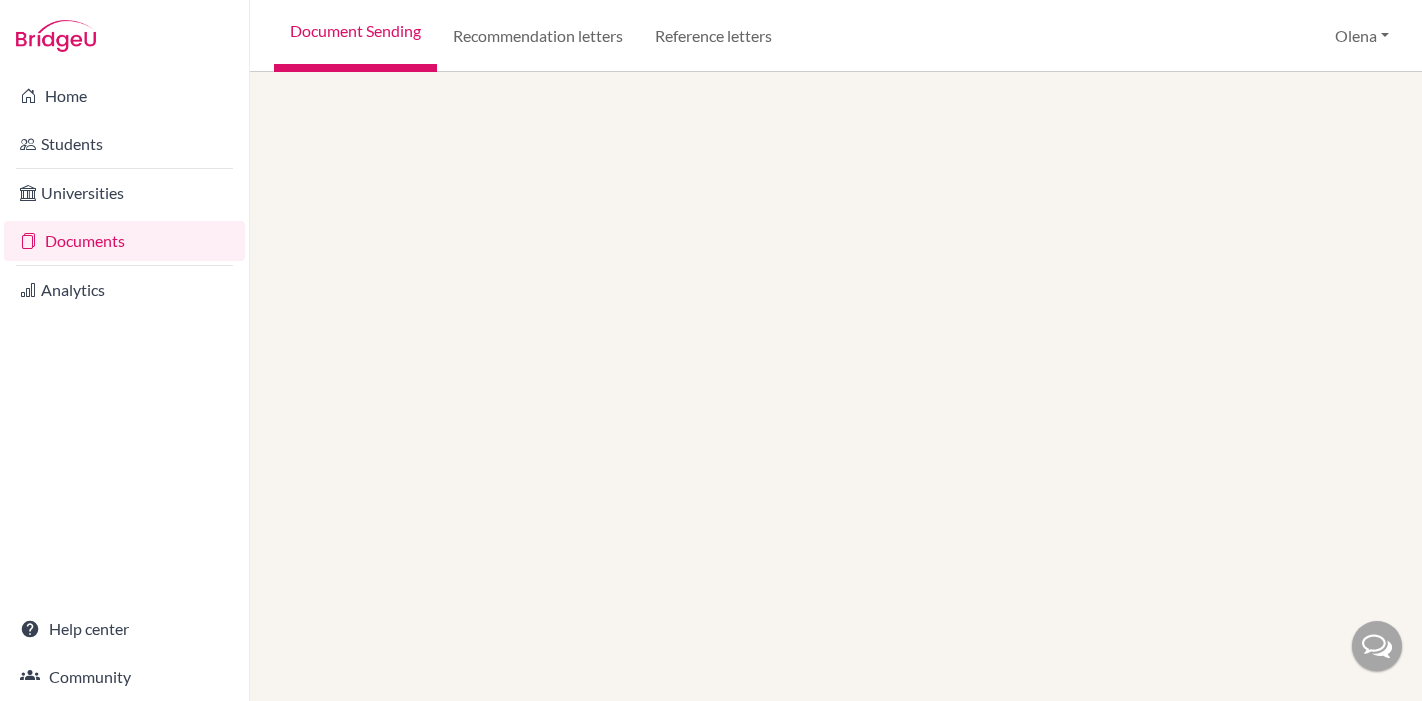 scroll, scrollTop: 0, scrollLeft: 0, axis: both 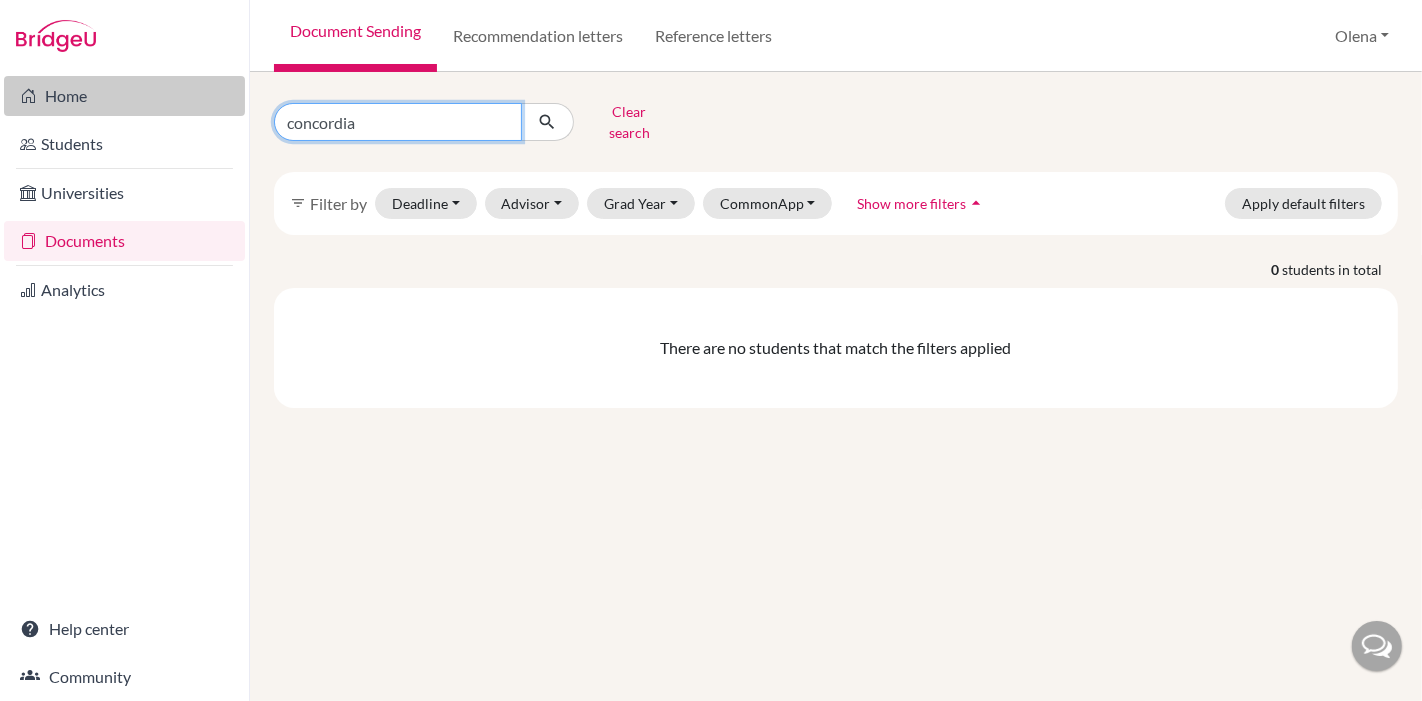 drag, startPoint x: 372, startPoint y: 121, endPoint x: 123, endPoint y: 103, distance: 249.64975 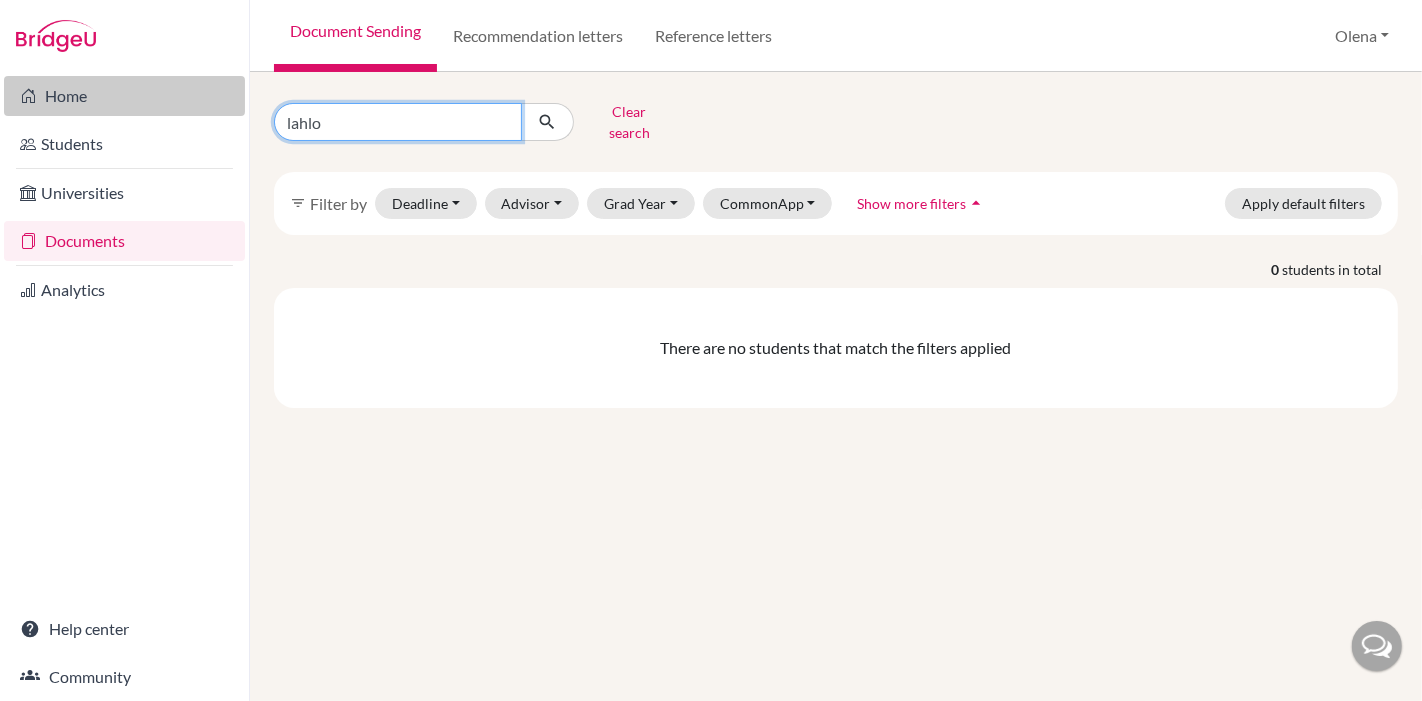 type on "lahlou" 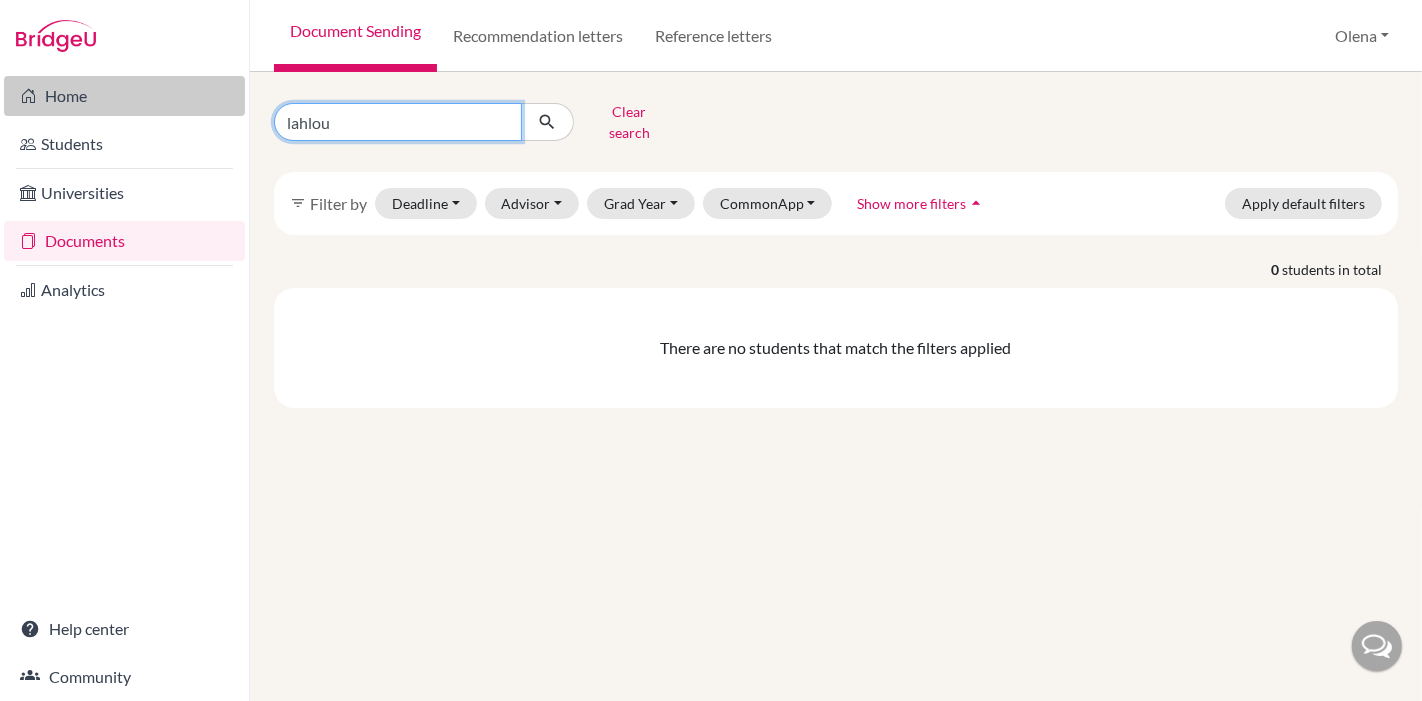 click at bounding box center [547, 122] 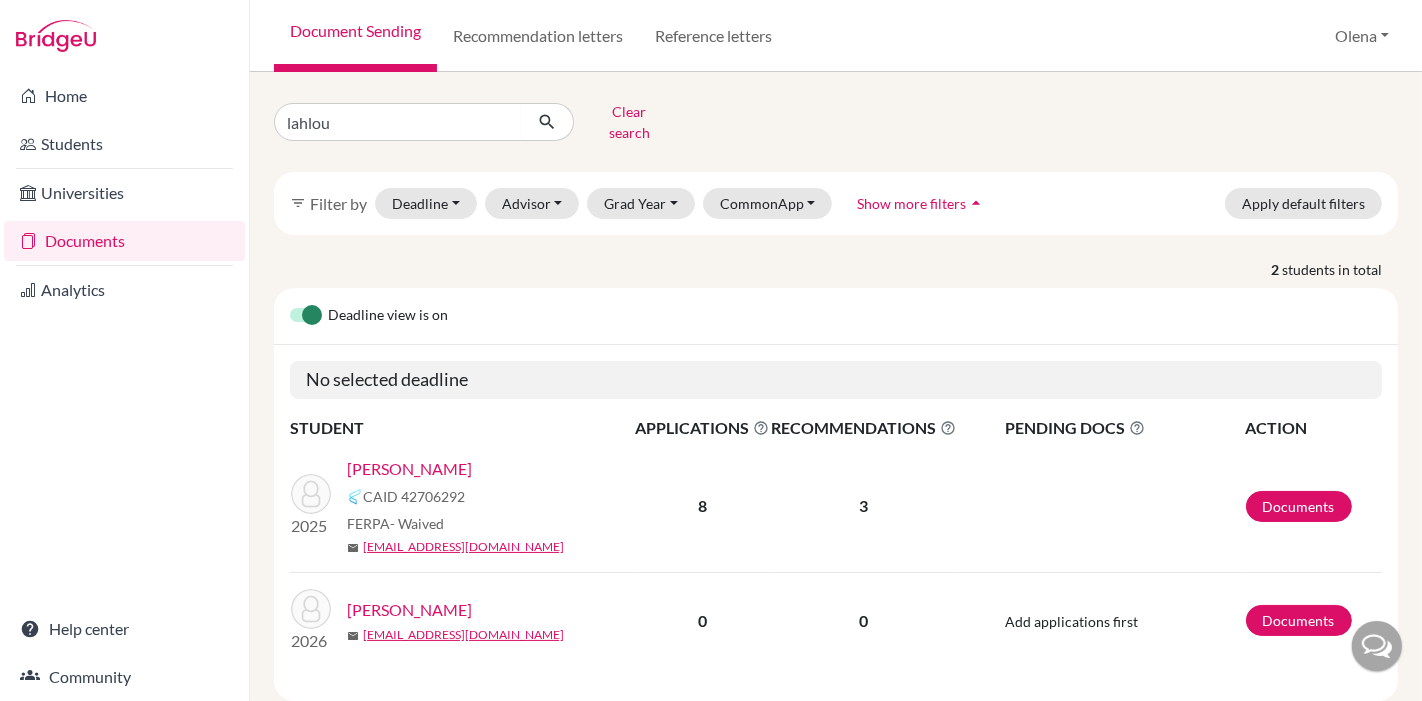 click on "[PERSON_NAME]" at bounding box center (409, 469) 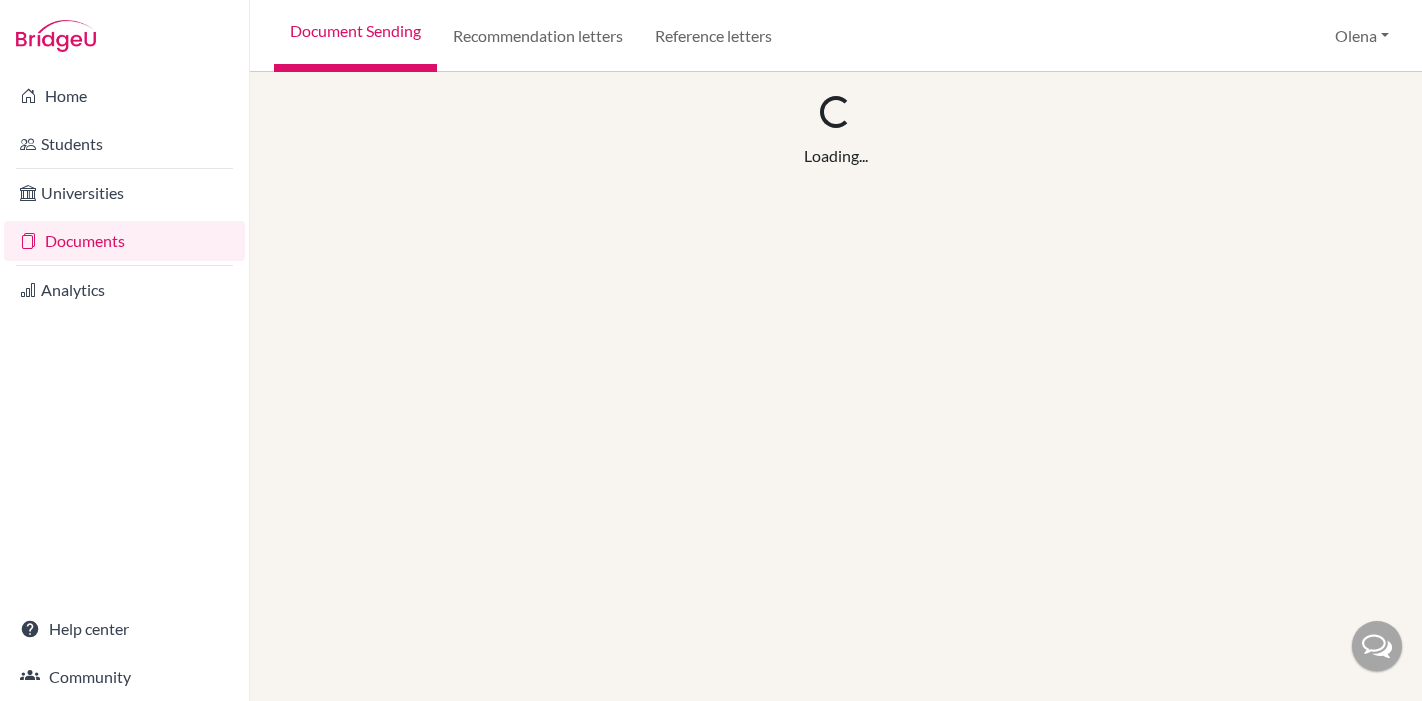 scroll, scrollTop: 0, scrollLeft: 0, axis: both 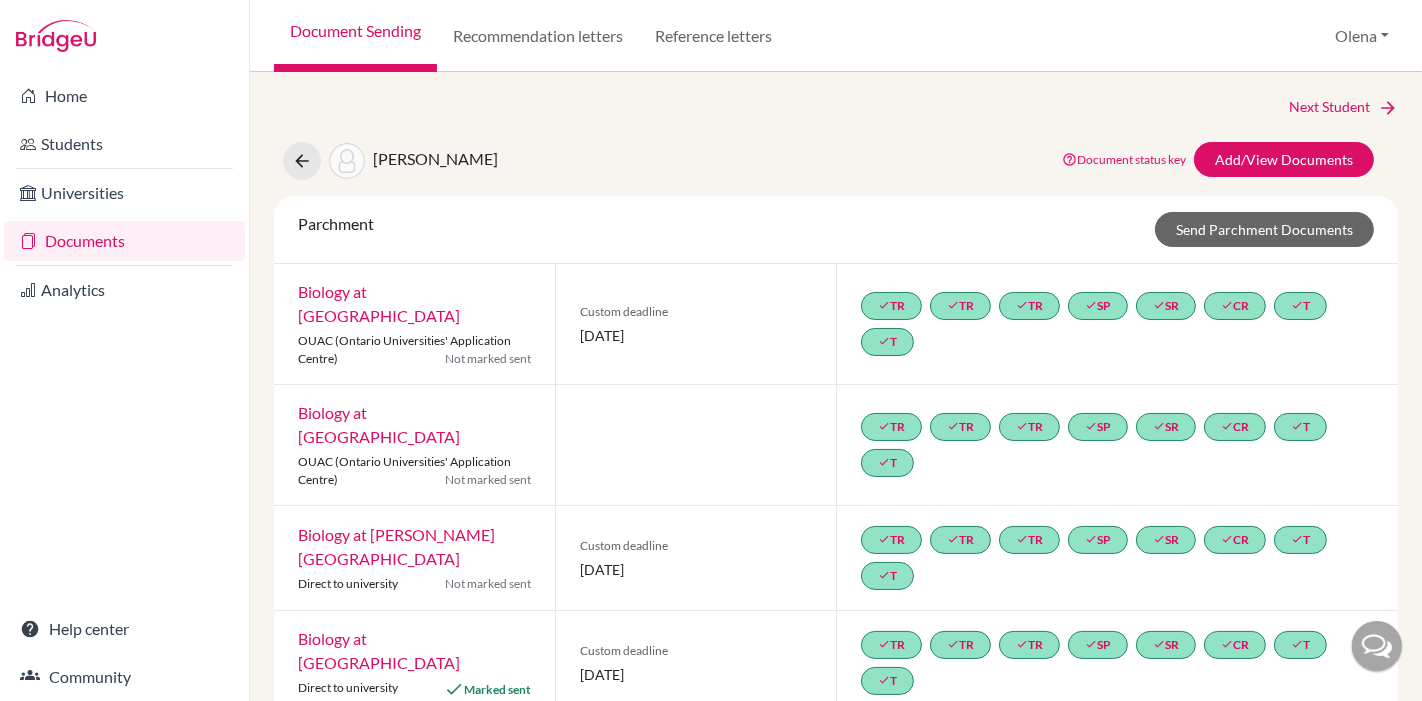 click on "Documents" at bounding box center (124, 241) 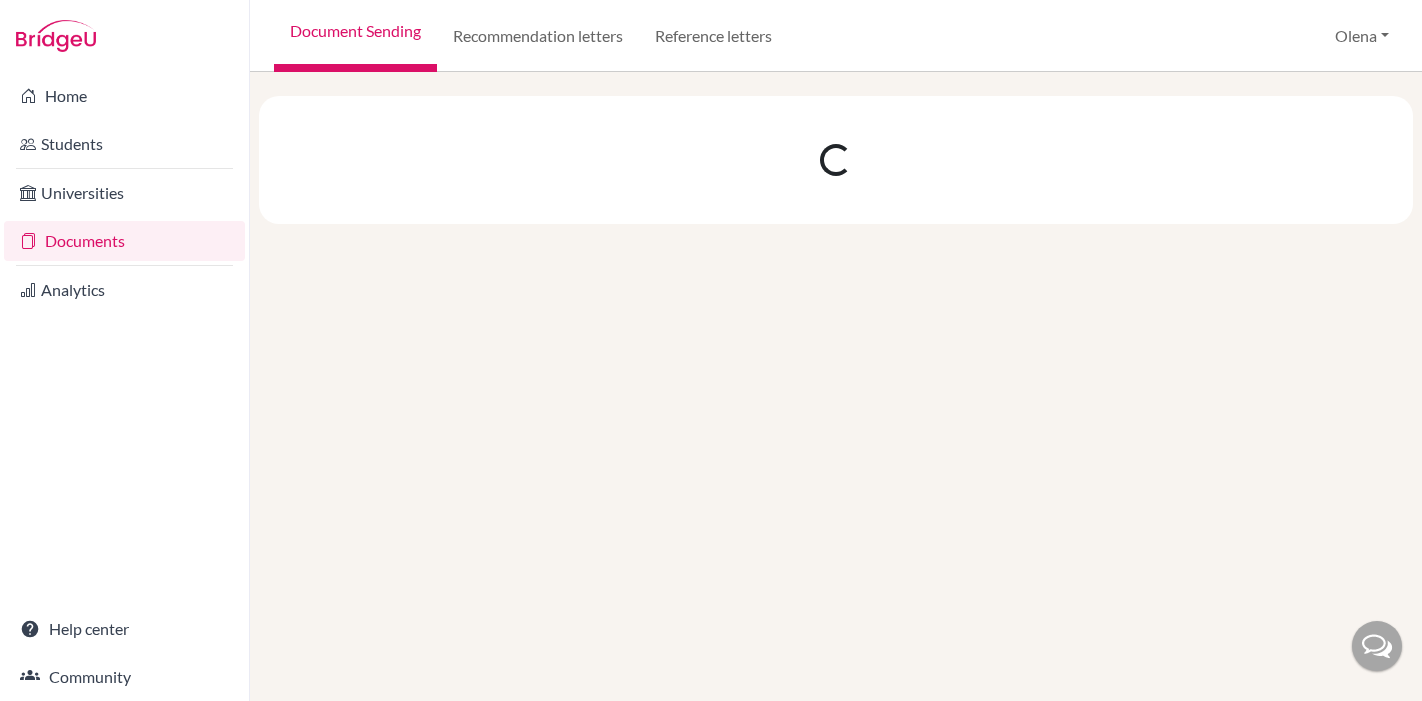 scroll, scrollTop: 0, scrollLeft: 0, axis: both 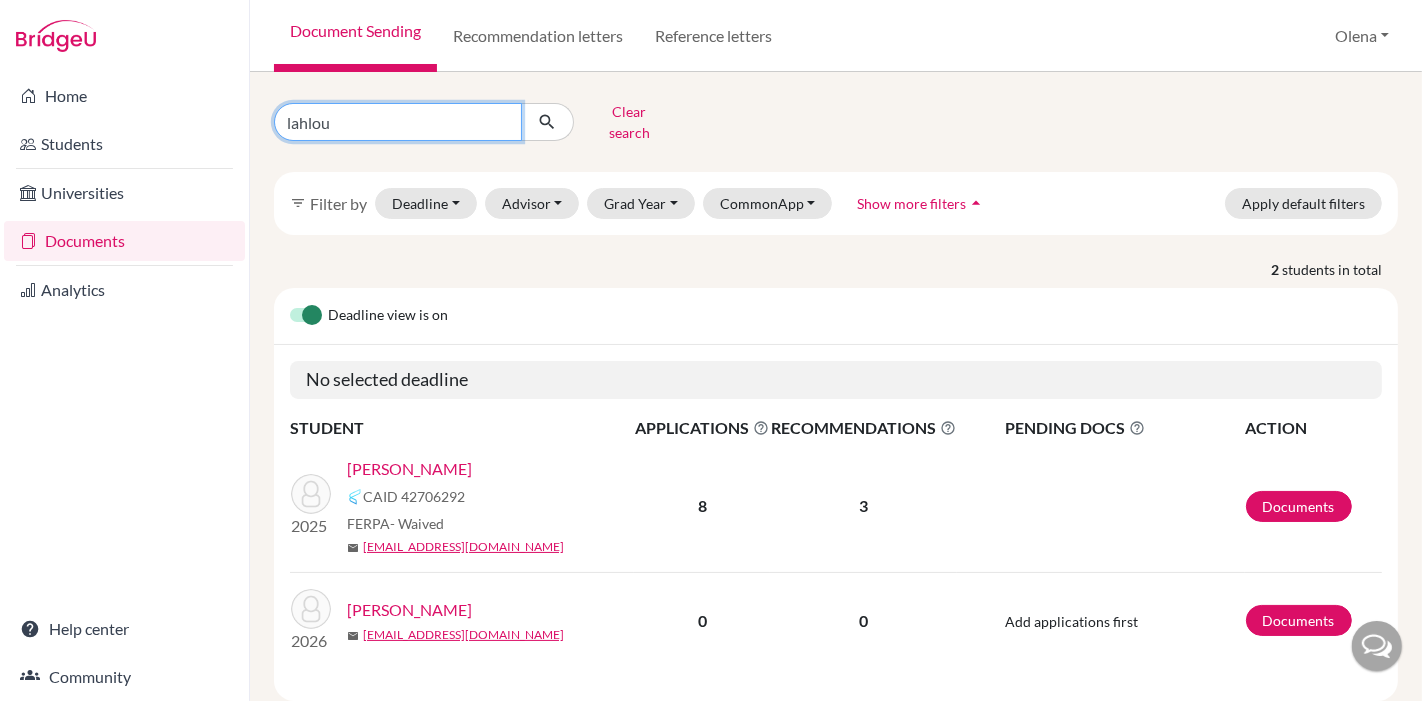 drag, startPoint x: 390, startPoint y: 121, endPoint x: 65, endPoint y: 123, distance: 325.00616 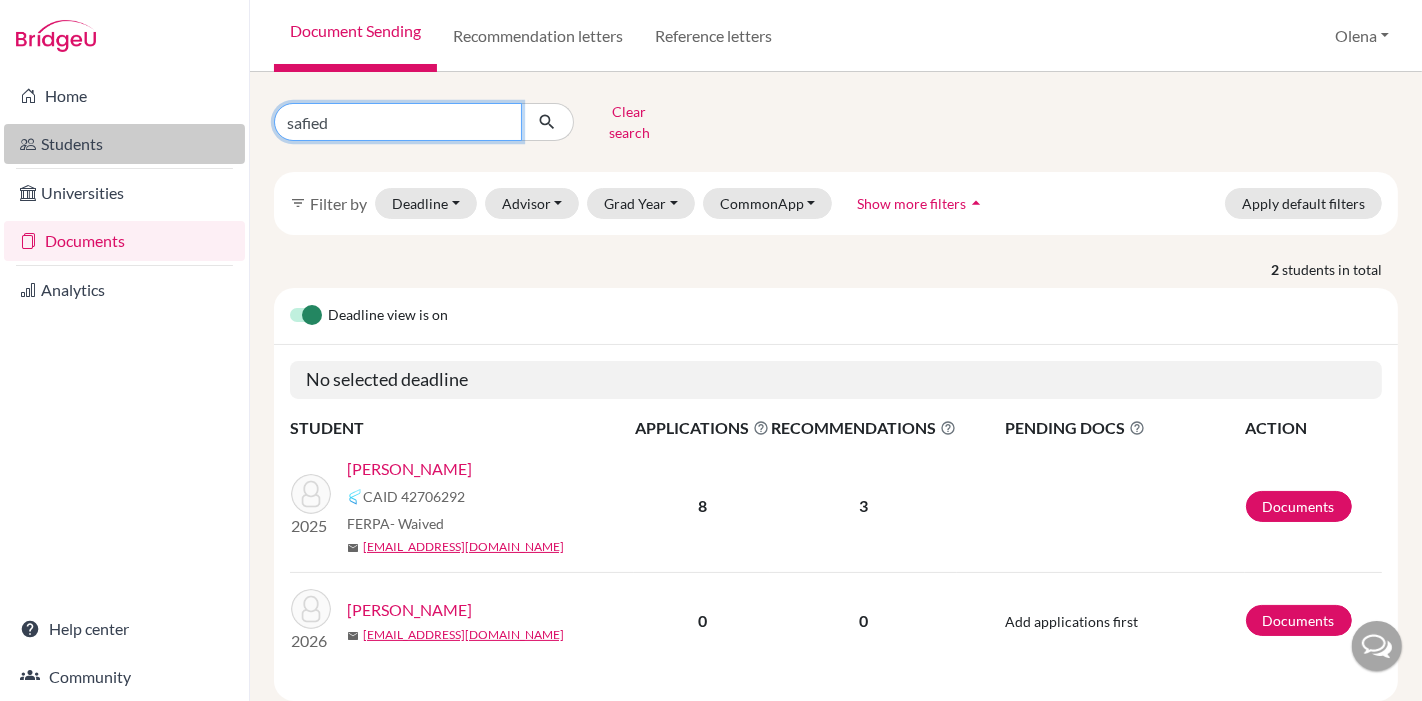 type on "[PERSON_NAME]" 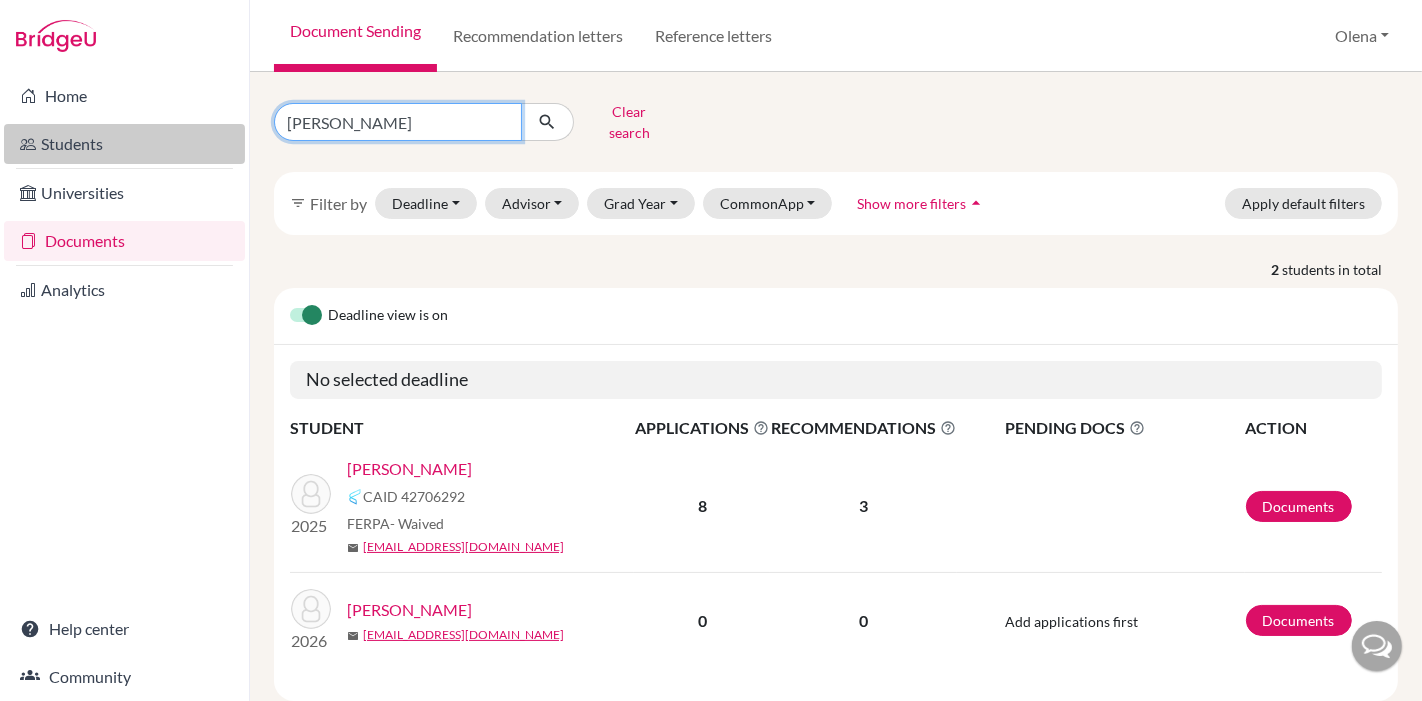 click at bounding box center [547, 122] 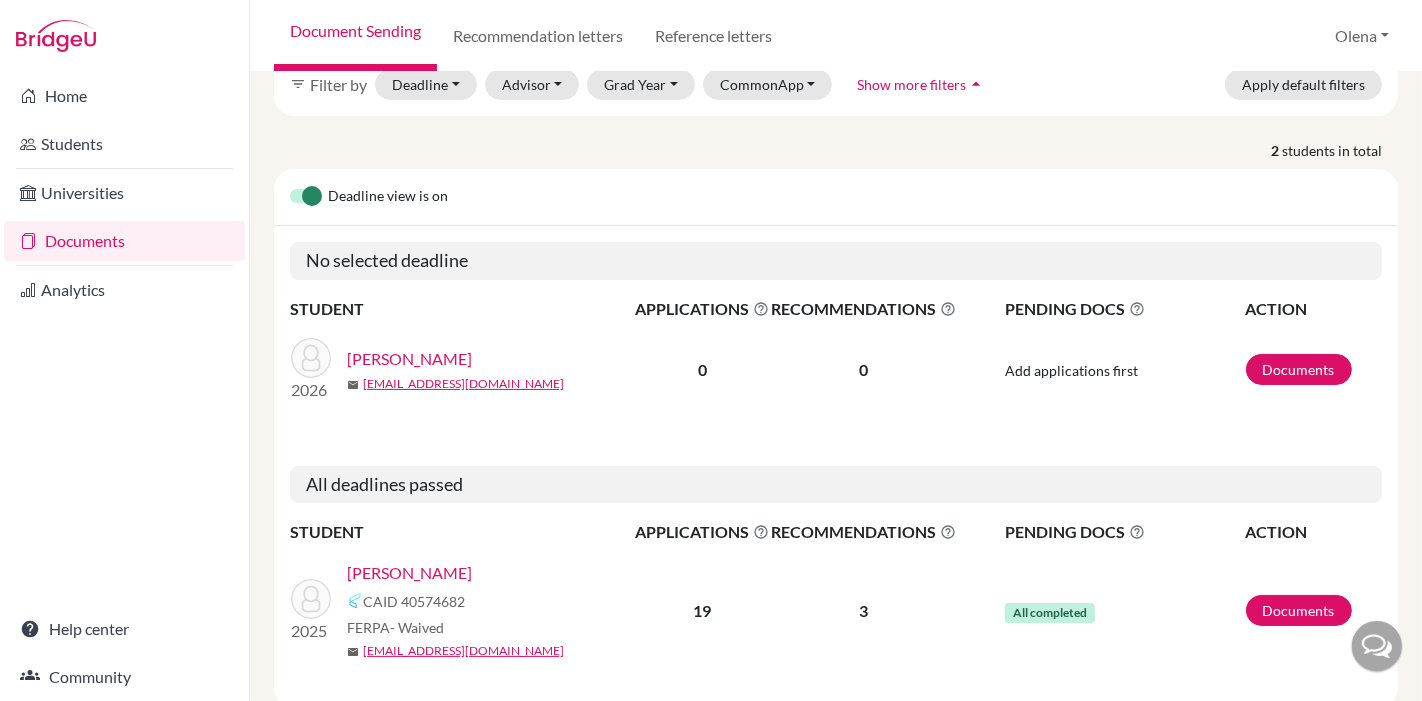 scroll, scrollTop: 158, scrollLeft: 0, axis: vertical 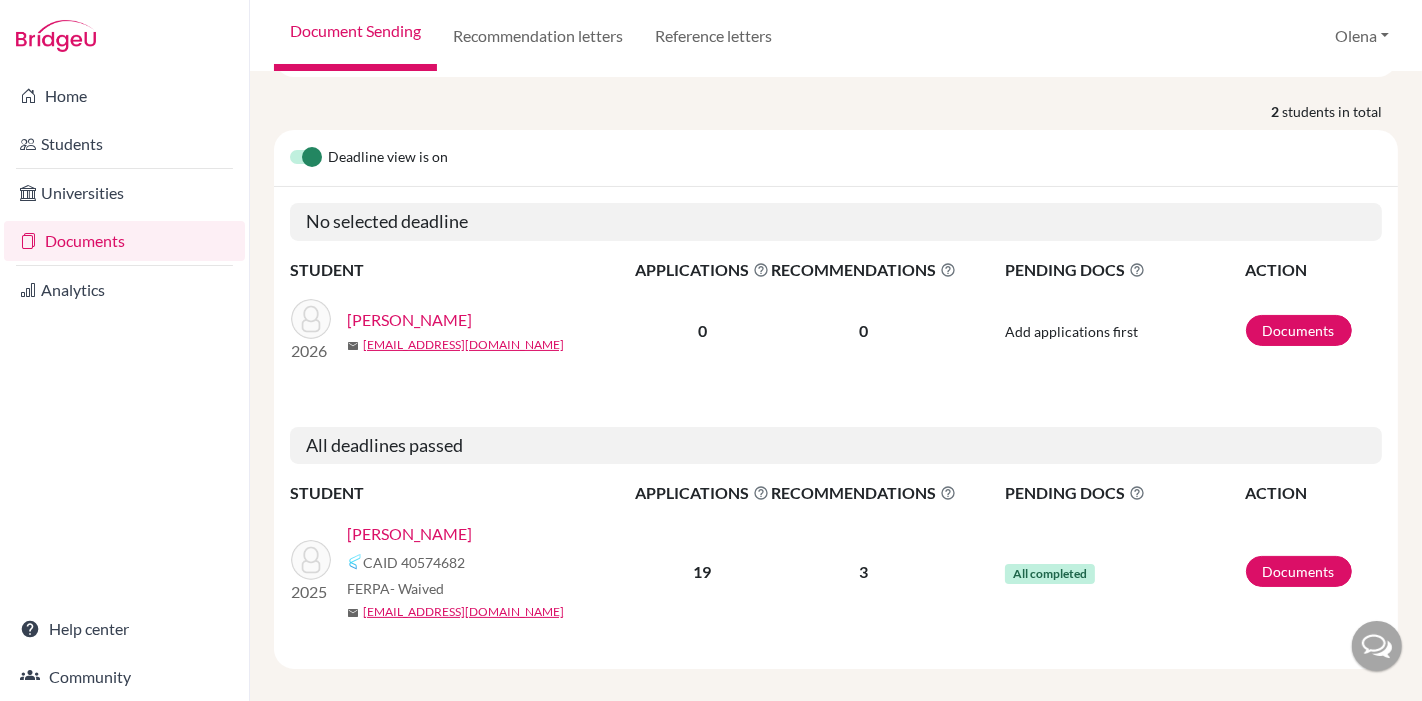 click on "[PERSON_NAME]" at bounding box center (409, 534) 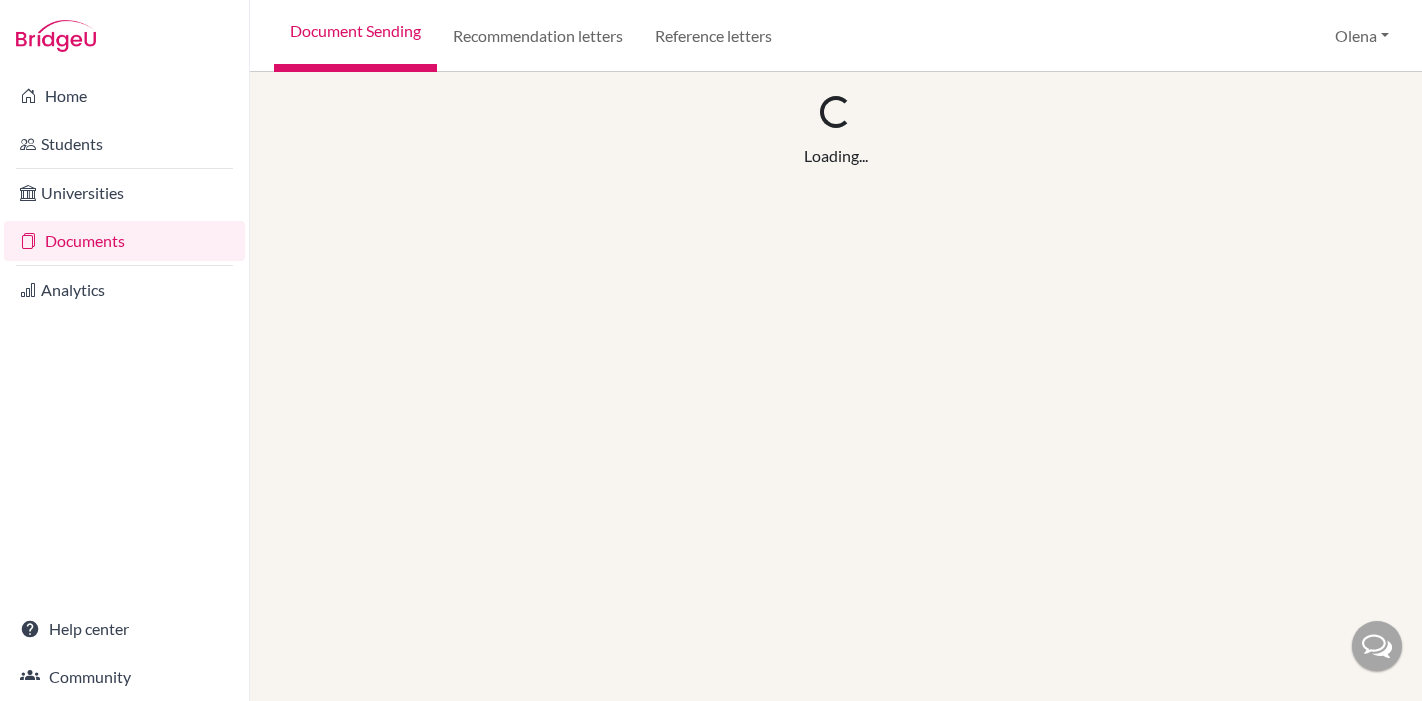 scroll, scrollTop: 0, scrollLeft: 0, axis: both 